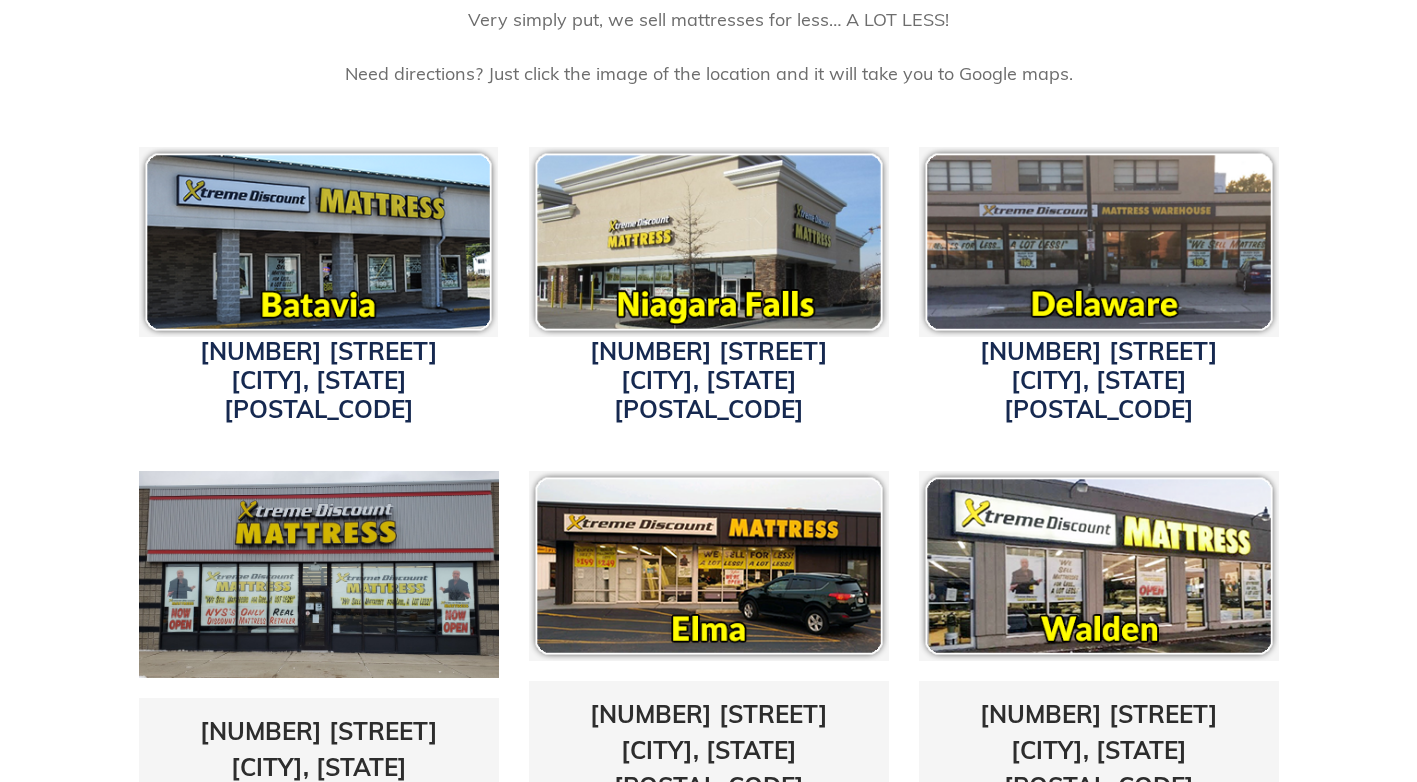 scroll, scrollTop: 700, scrollLeft: 0, axis: vertical 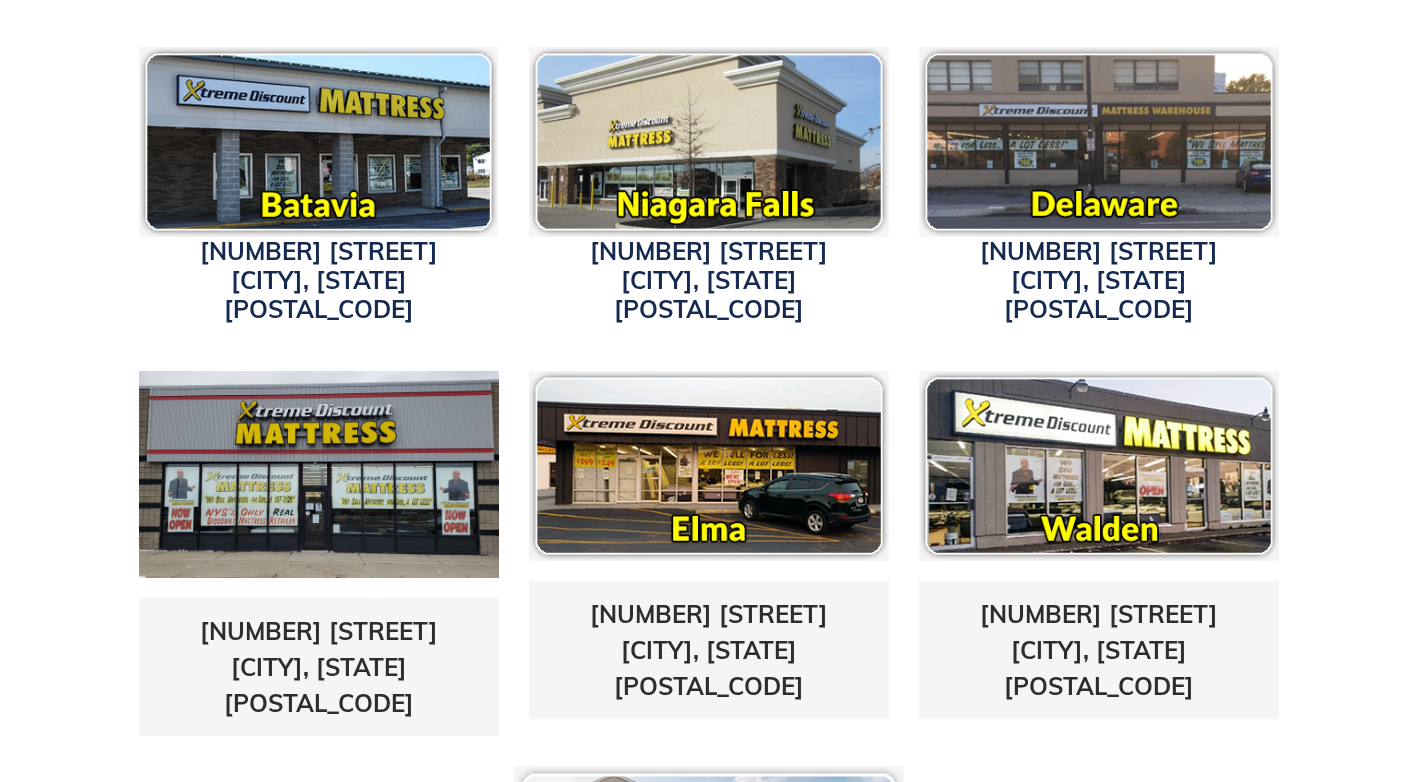 click at bounding box center [1099, 142] 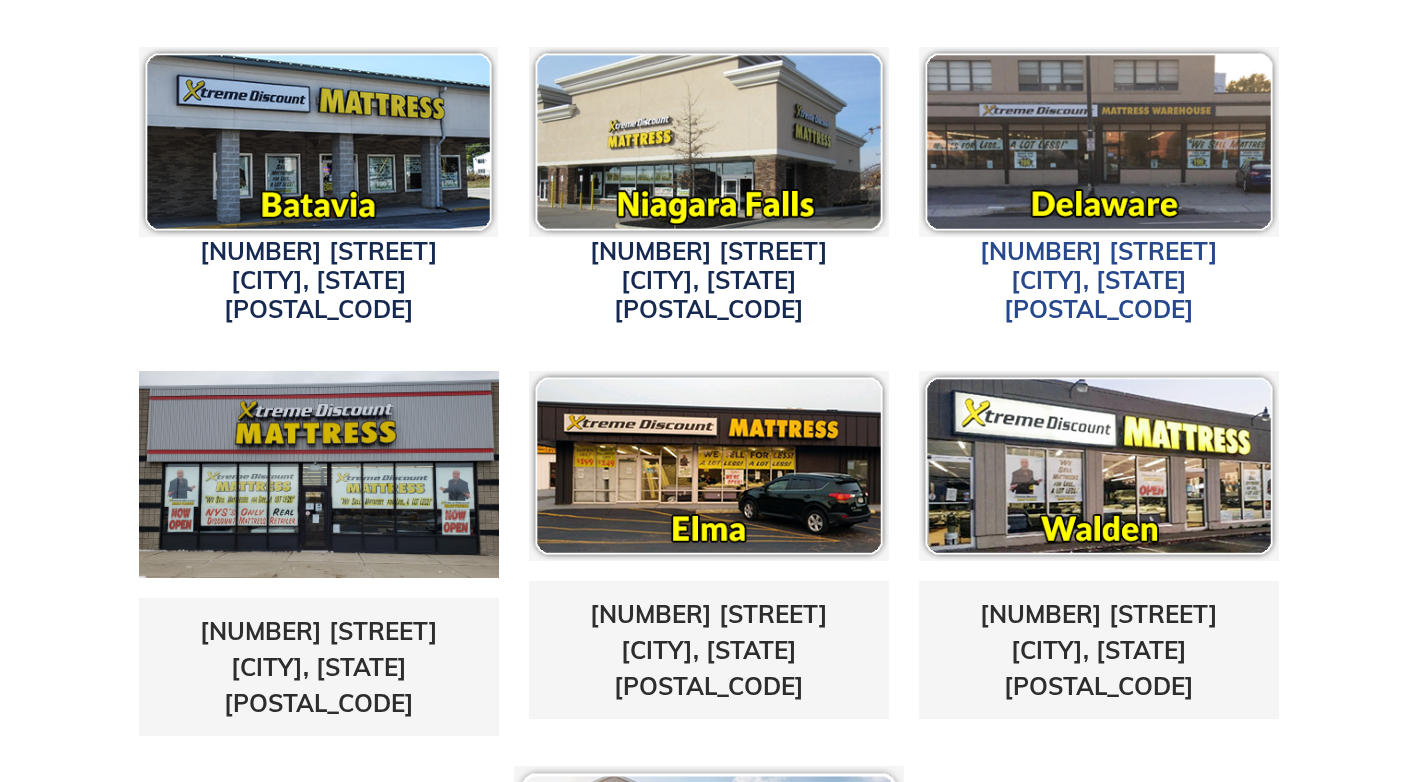 click on "3514 Delaware Ave.
Buffalo, NY 14217" at bounding box center (1099, 280) 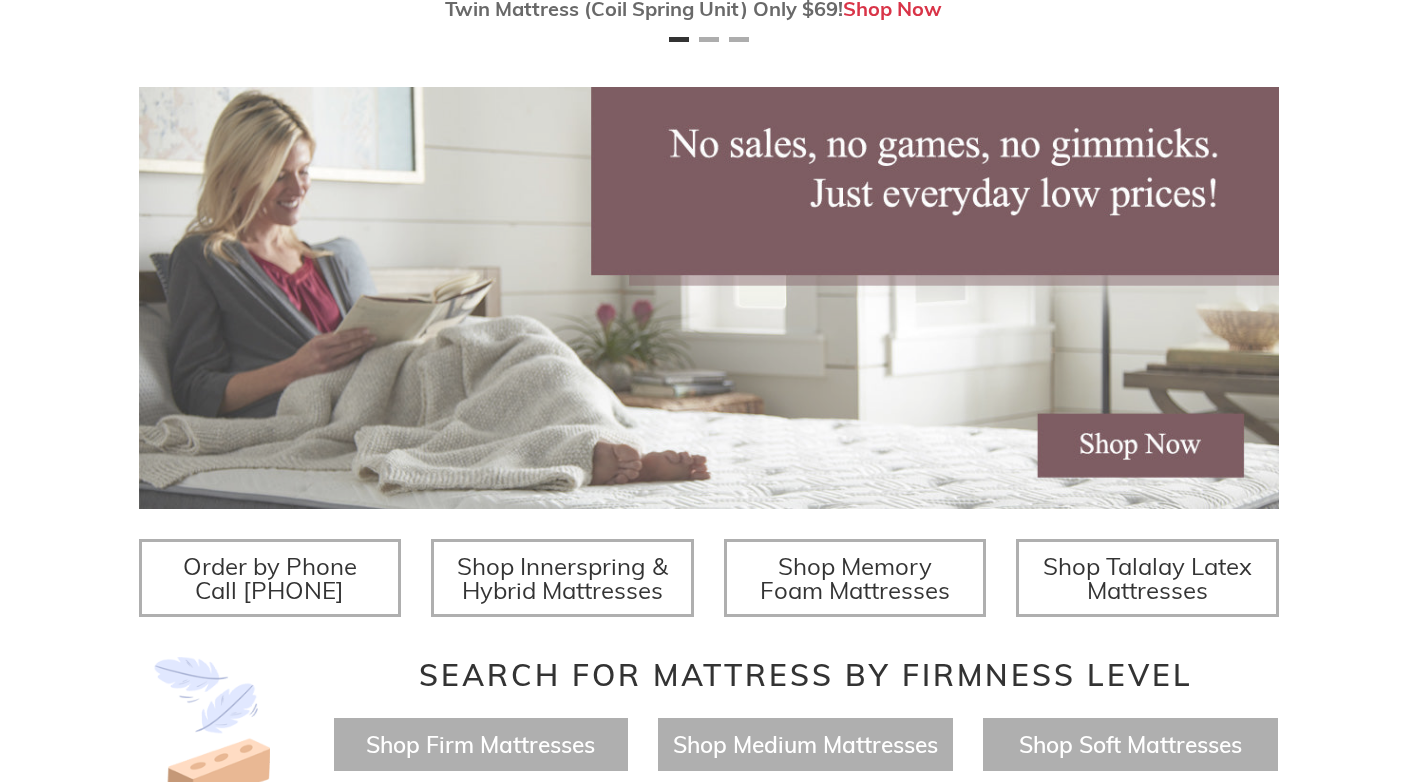 scroll, scrollTop: 400, scrollLeft: 0, axis: vertical 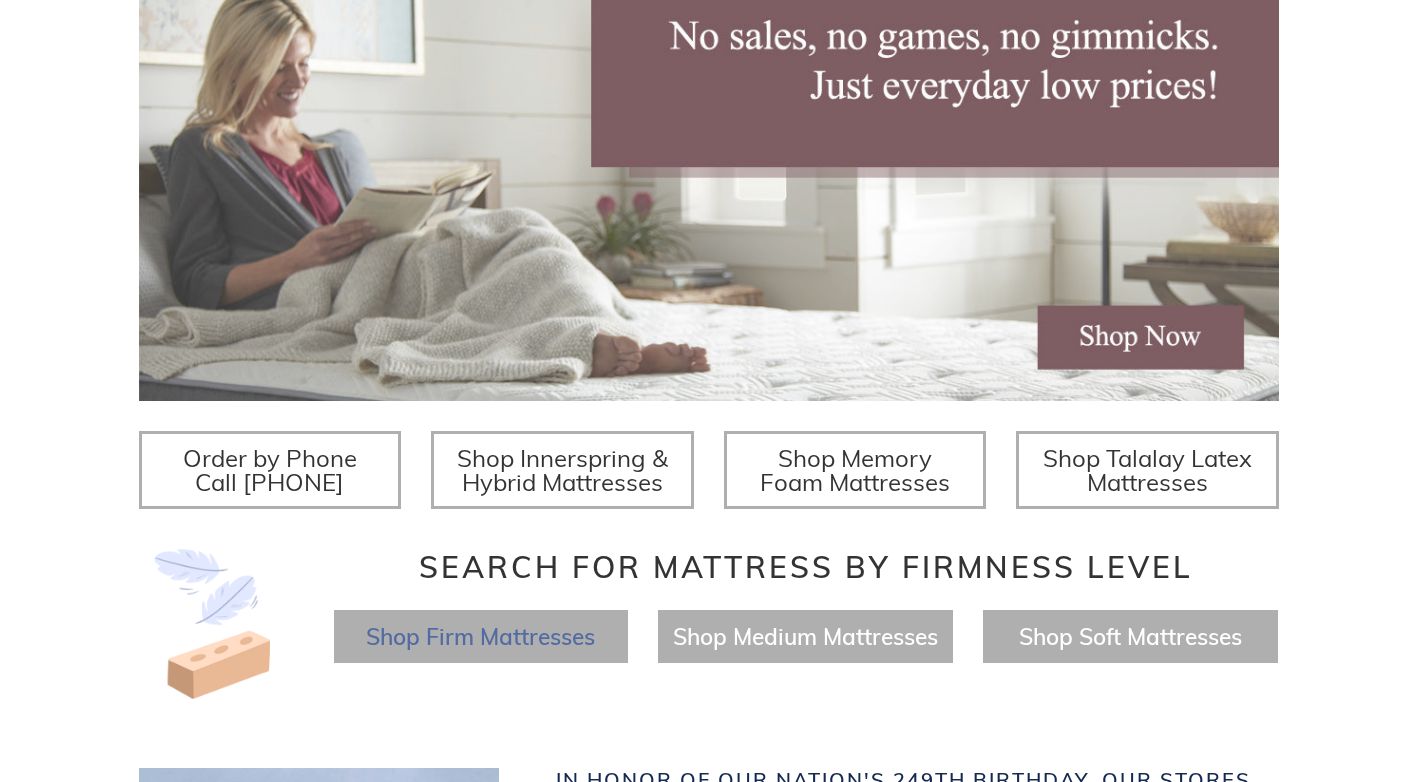 click on "Shop Firm Mattresses" at bounding box center [480, 636] 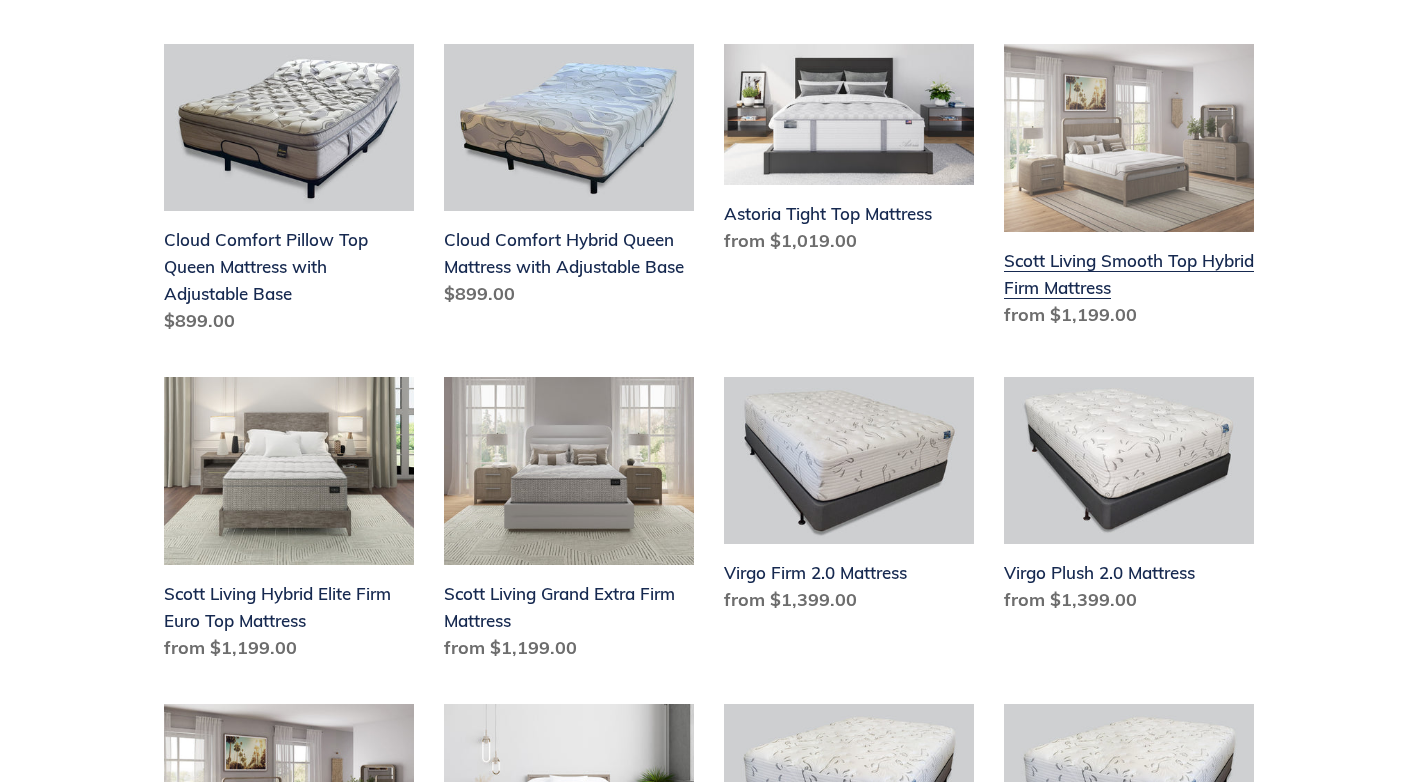 scroll, scrollTop: 1800, scrollLeft: 0, axis: vertical 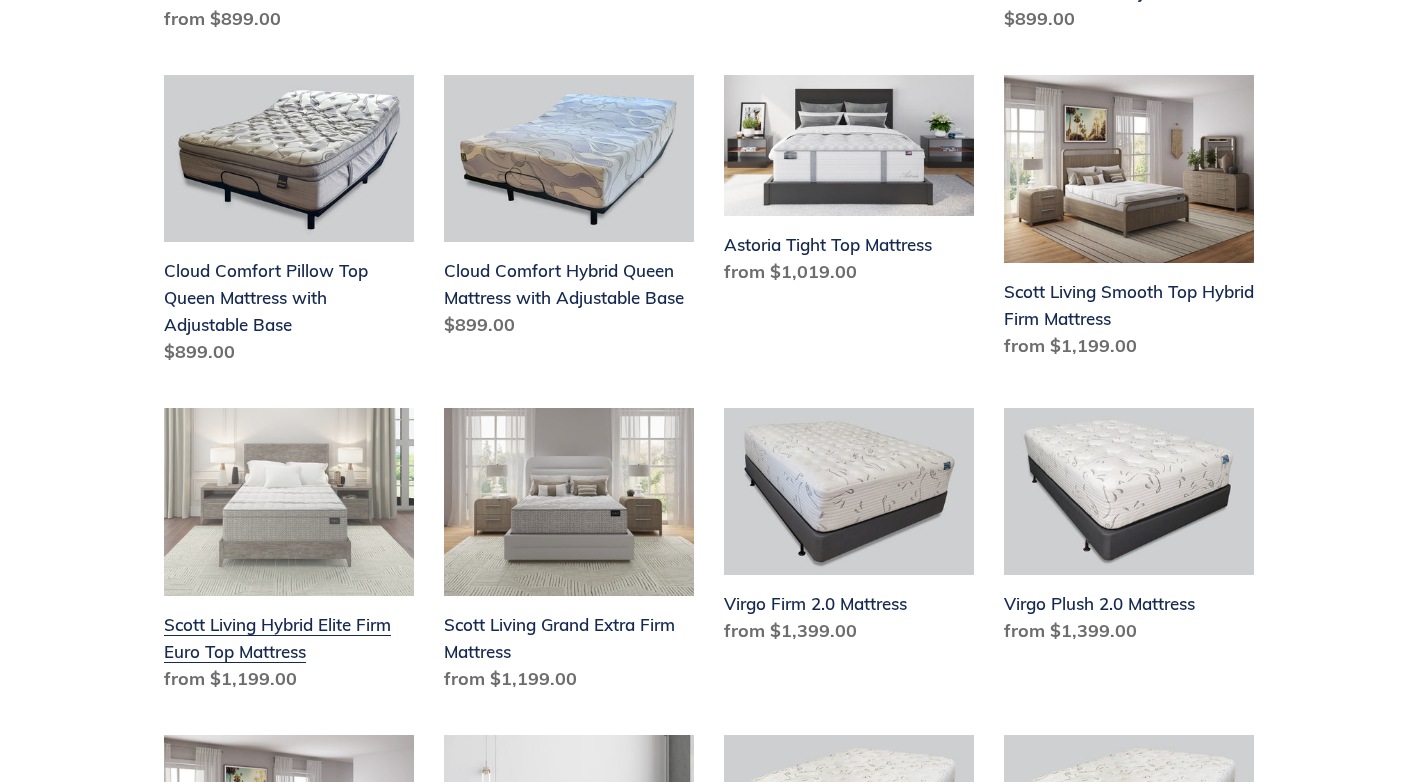 click on "Scott Living Hybrid Elite Firm Euro Top Mattress" at bounding box center (289, 554) 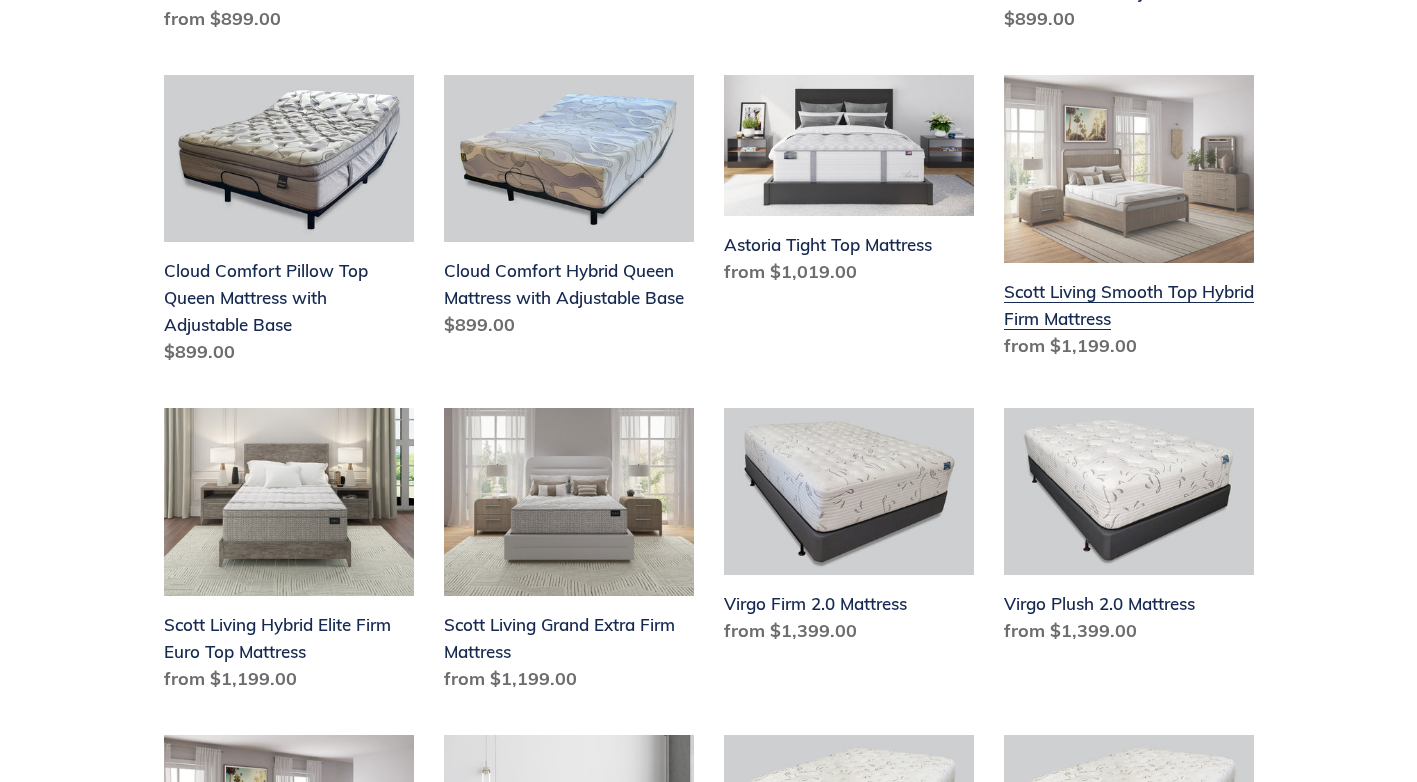 click on "Scott Living Smooth Top Hybrid Firm Mattress" at bounding box center (1129, 221) 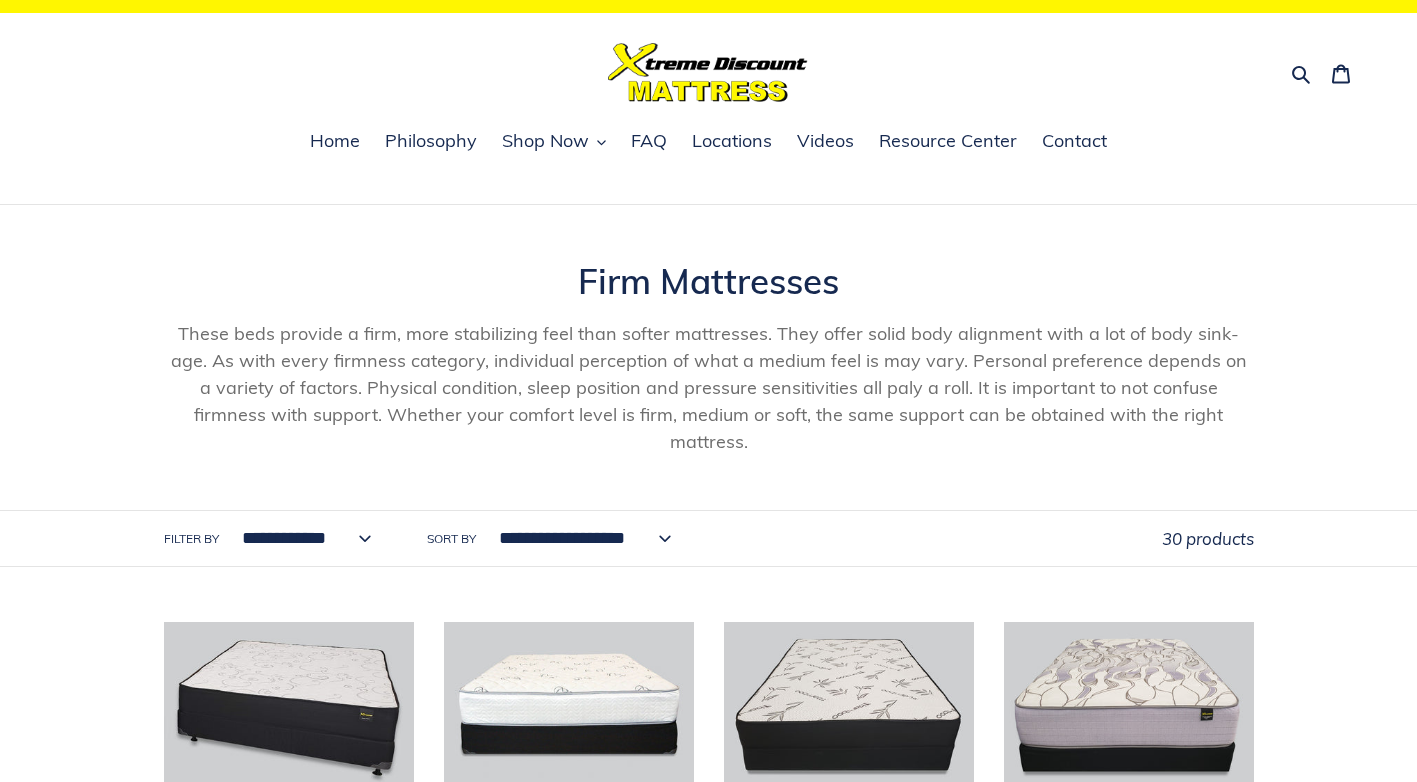 scroll, scrollTop: 0, scrollLeft: 0, axis: both 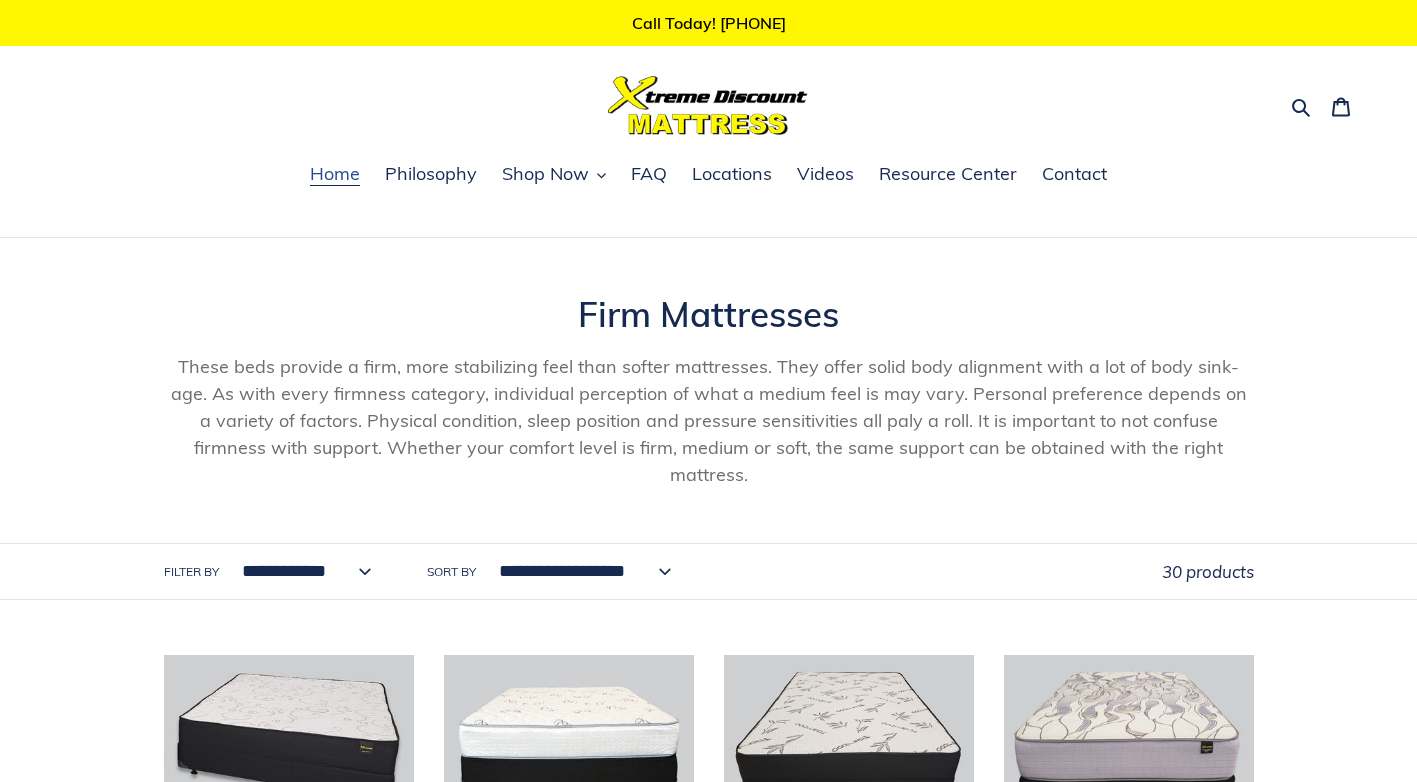 click on "Home" at bounding box center (335, 174) 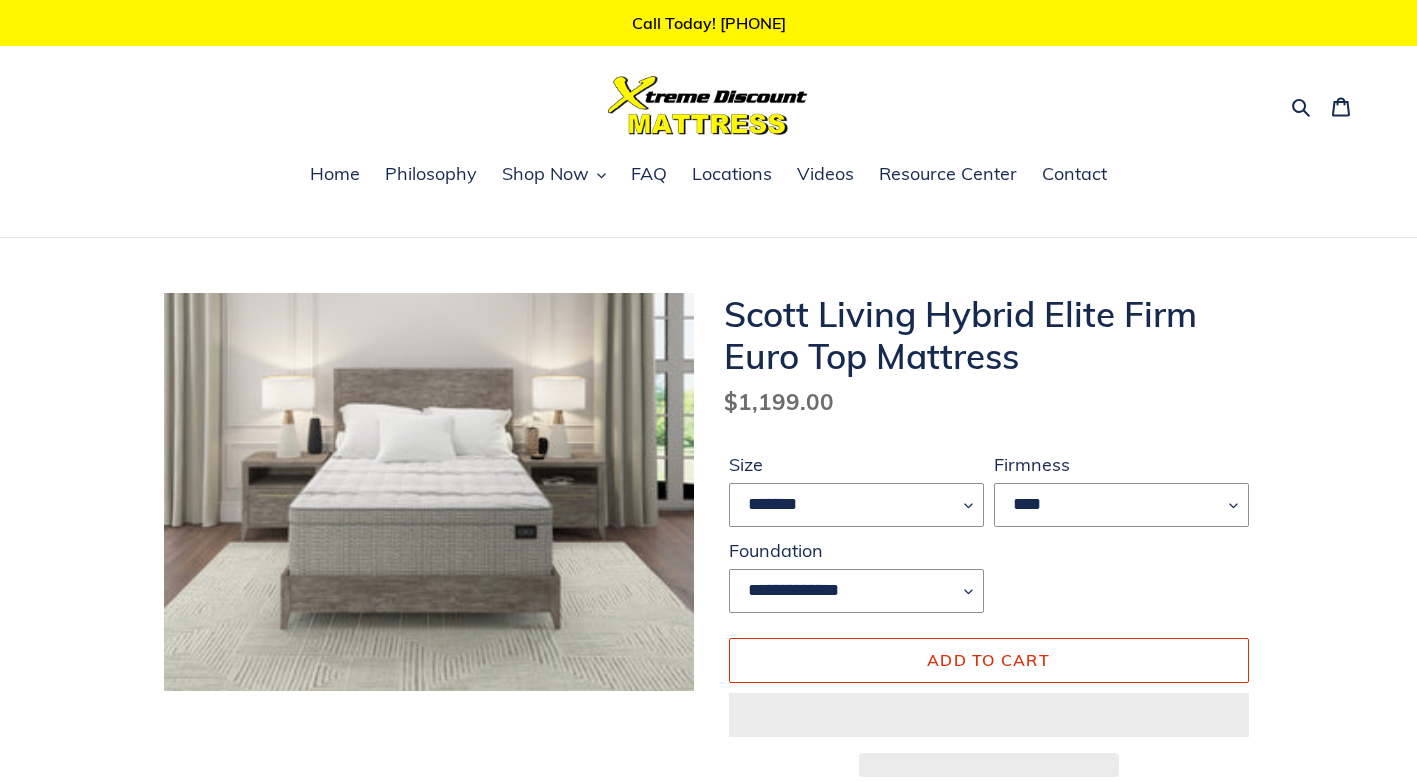 scroll, scrollTop: 0, scrollLeft: 0, axis: both 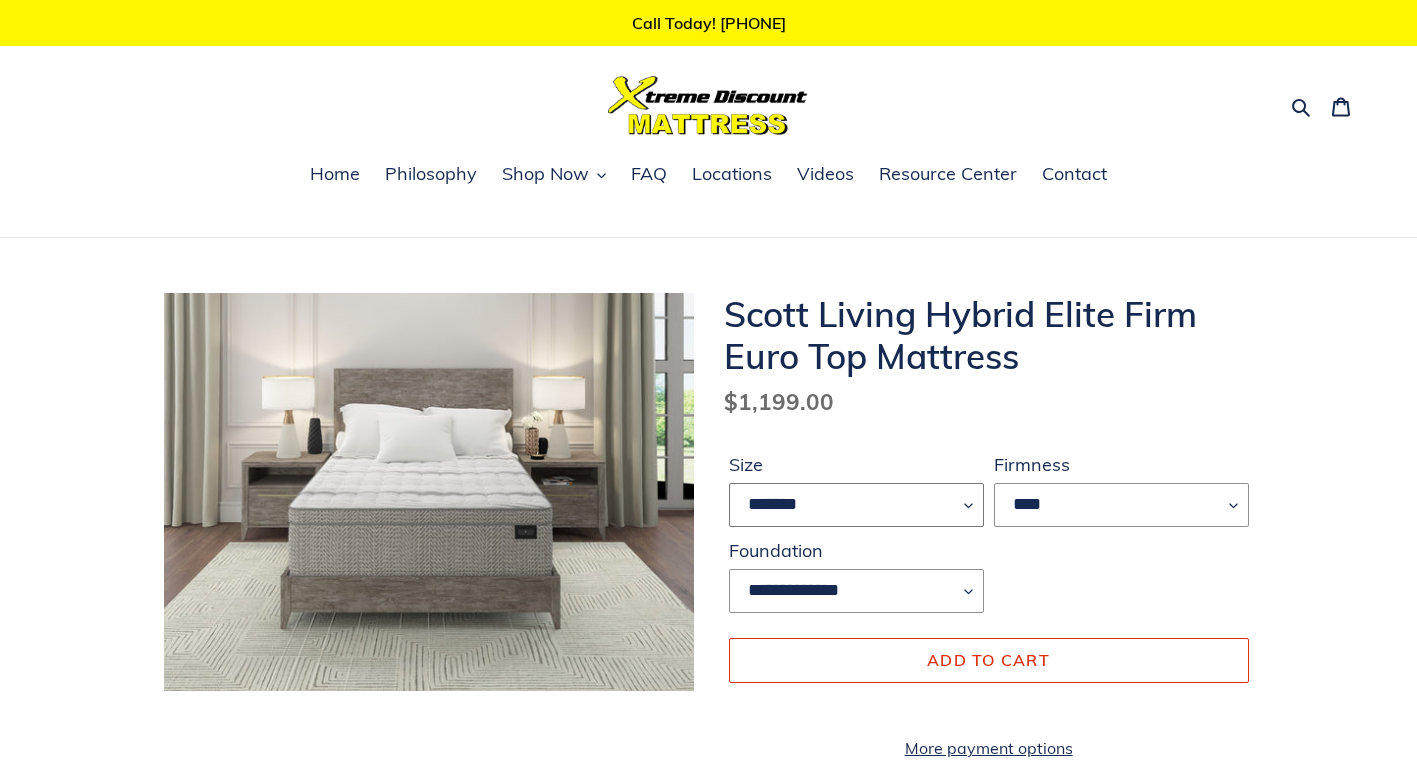 click on "******* **** ***** ****" at bounding box center [856, 505] 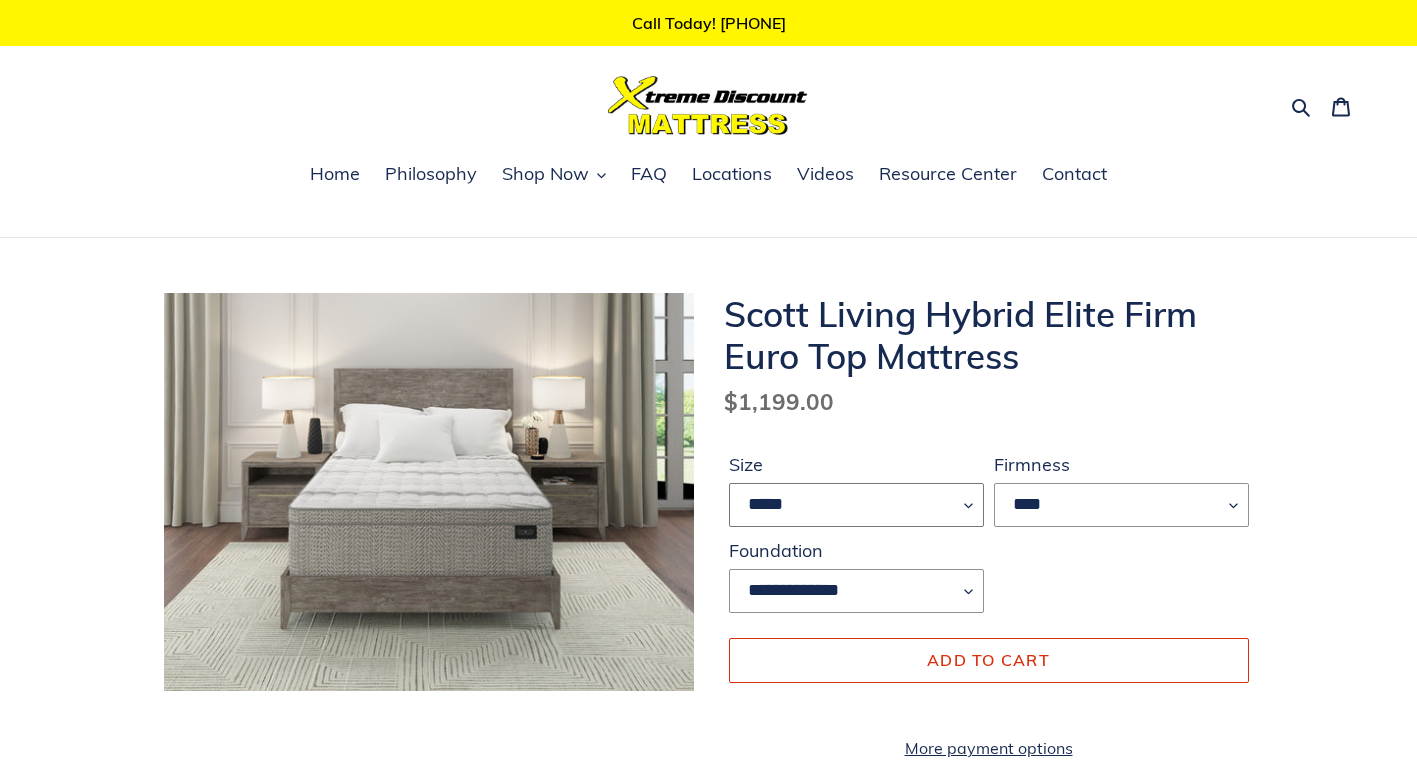 click on "******* **** ***** ****" at bounding box center [856, 505] 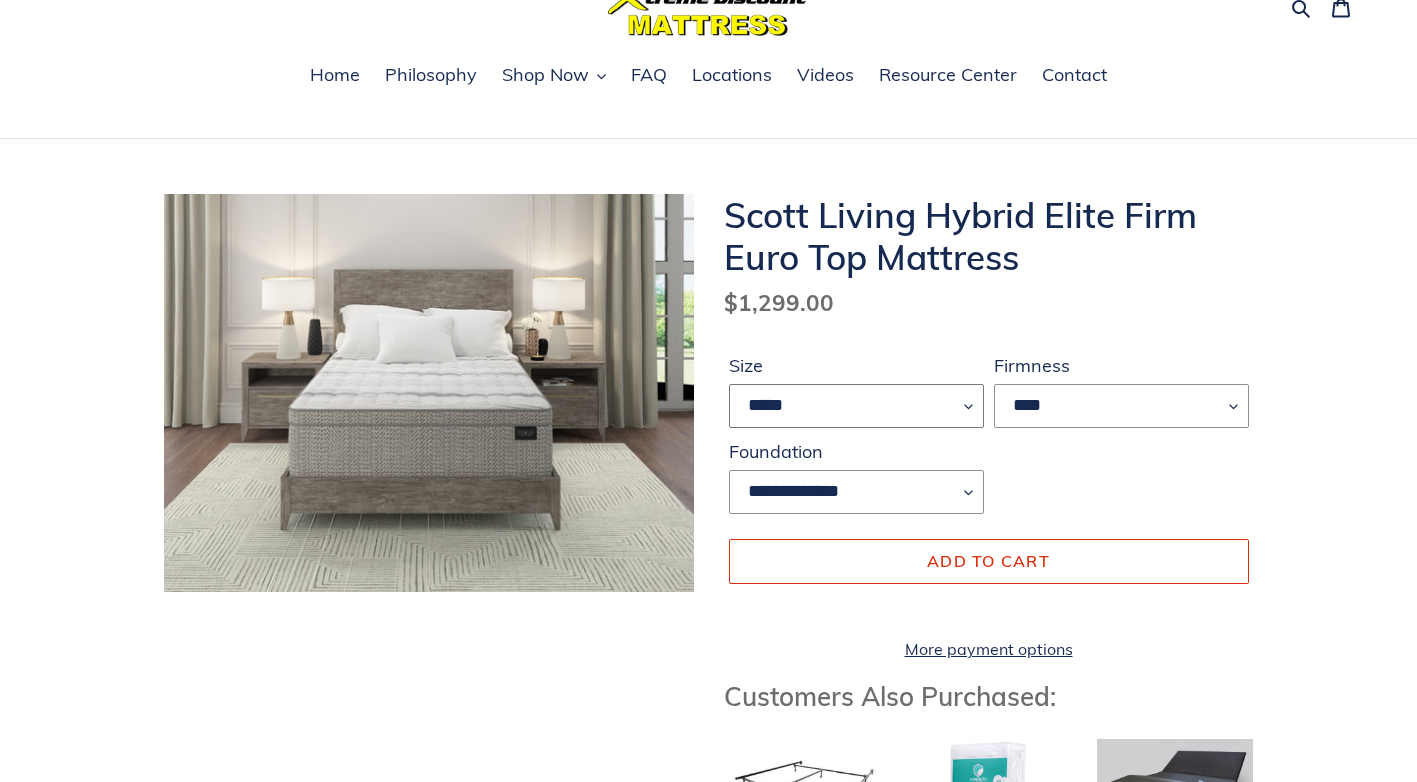 scroll, scrollTop: 100, scrollLeft: 0, axis: vertical 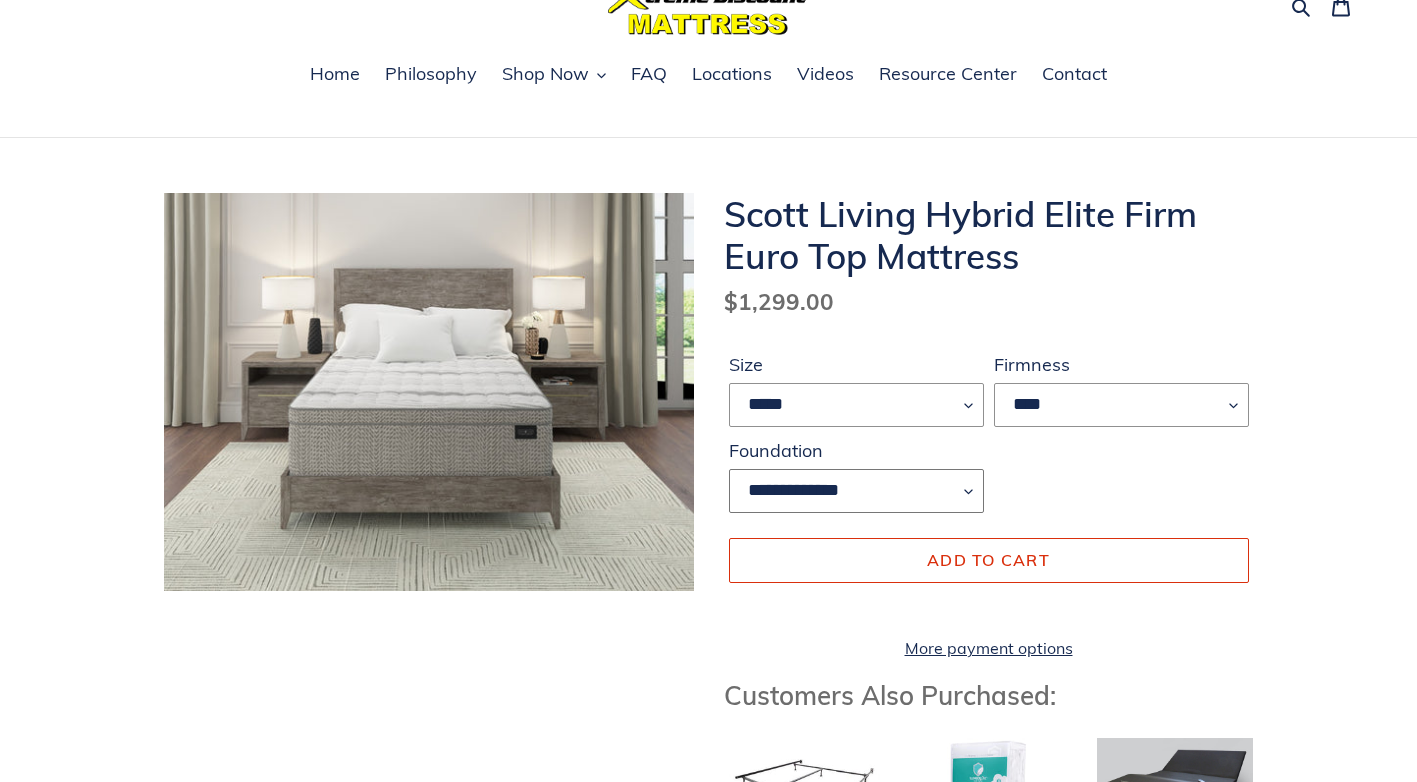 click on "**********" at bounding box center [856, 491] 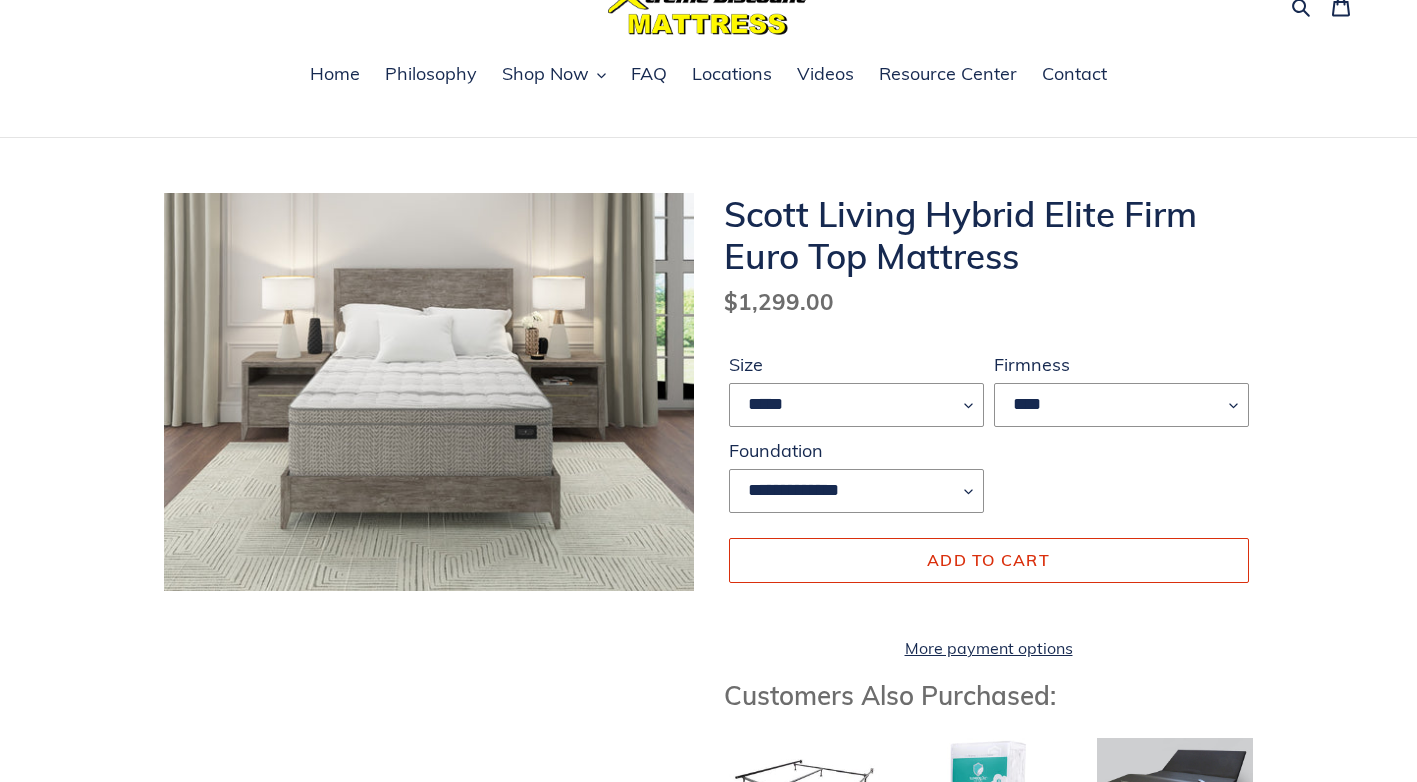 click on "Scott Living Hybrid Elite Firm Euro Top Mattress
Regular price
$1,299.00
Sale price
$1,199.00
Regular price
$1,299.00
Sale
Sold out
Unit price
/ per
Size
******* **** ***** ****
Firmness
****" at bounding box center [708, 1264] 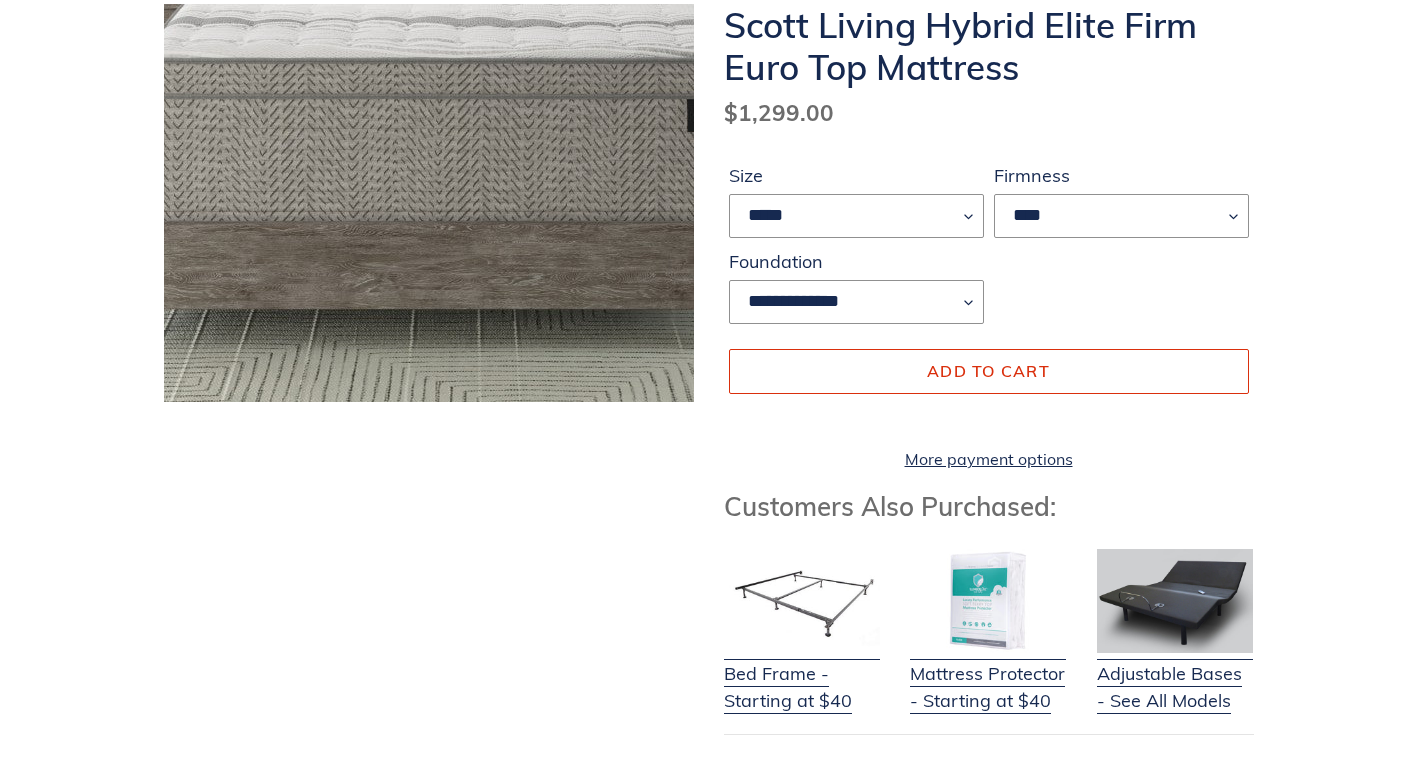 scroll, scrollTop: 0, scrollLeft: 0, axis: both 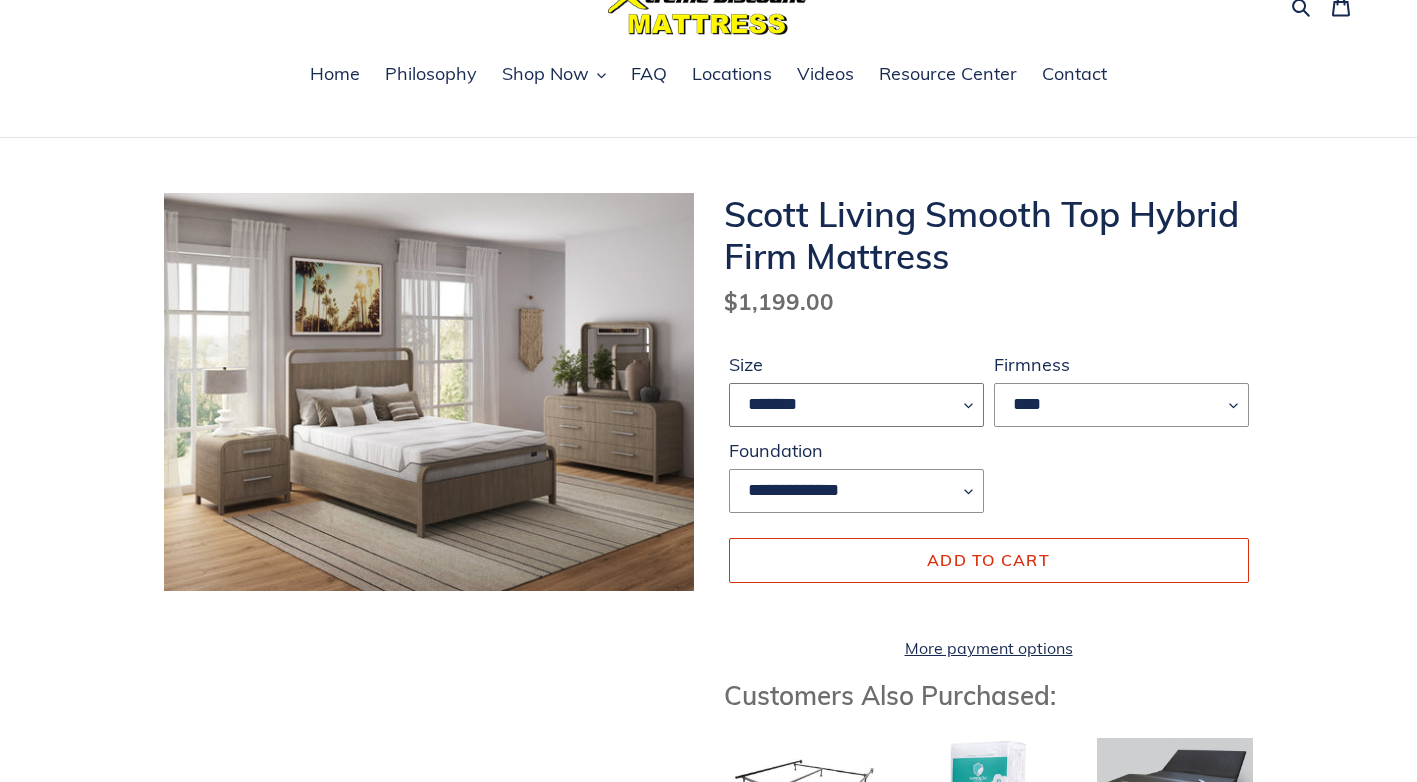 click on "******* **** ***** ****" at bounding box center [856, 405] 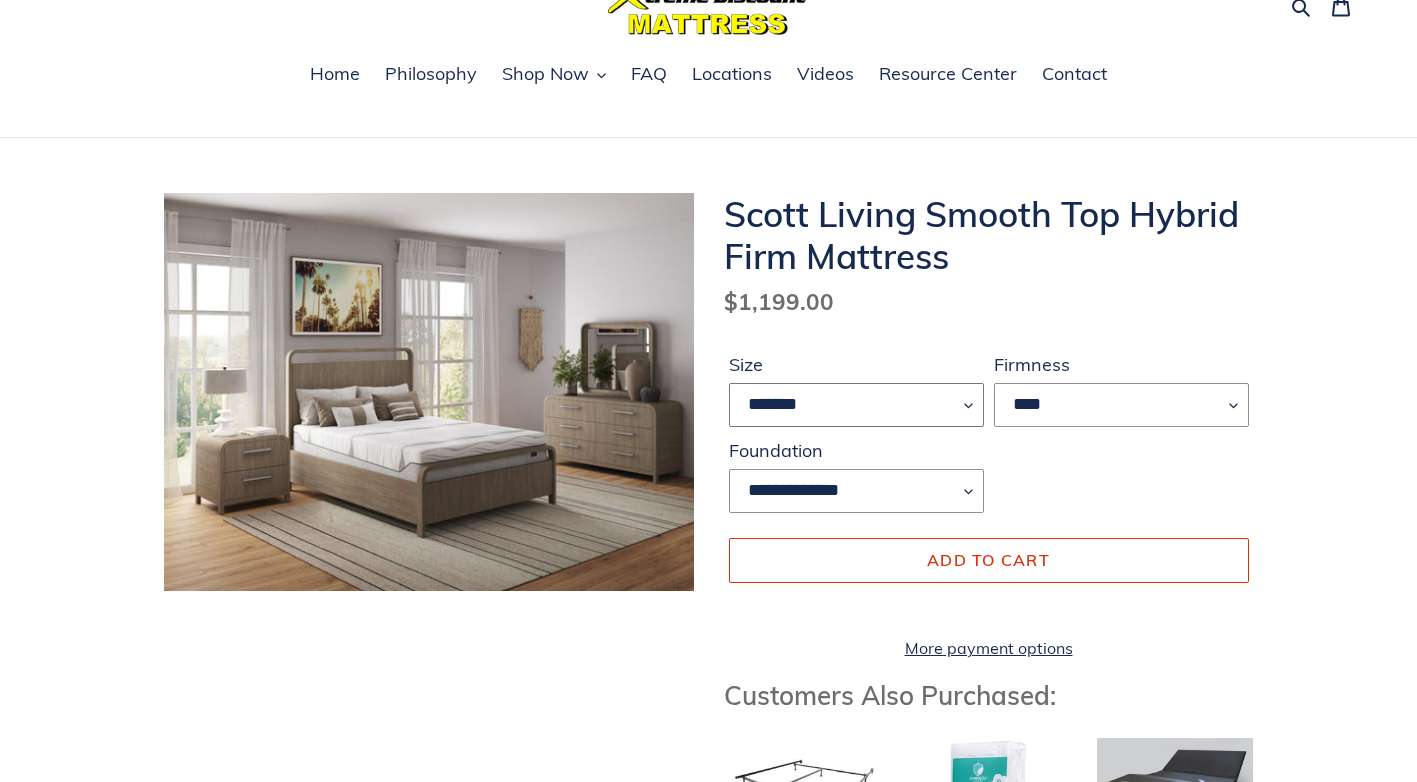 select on "*****" 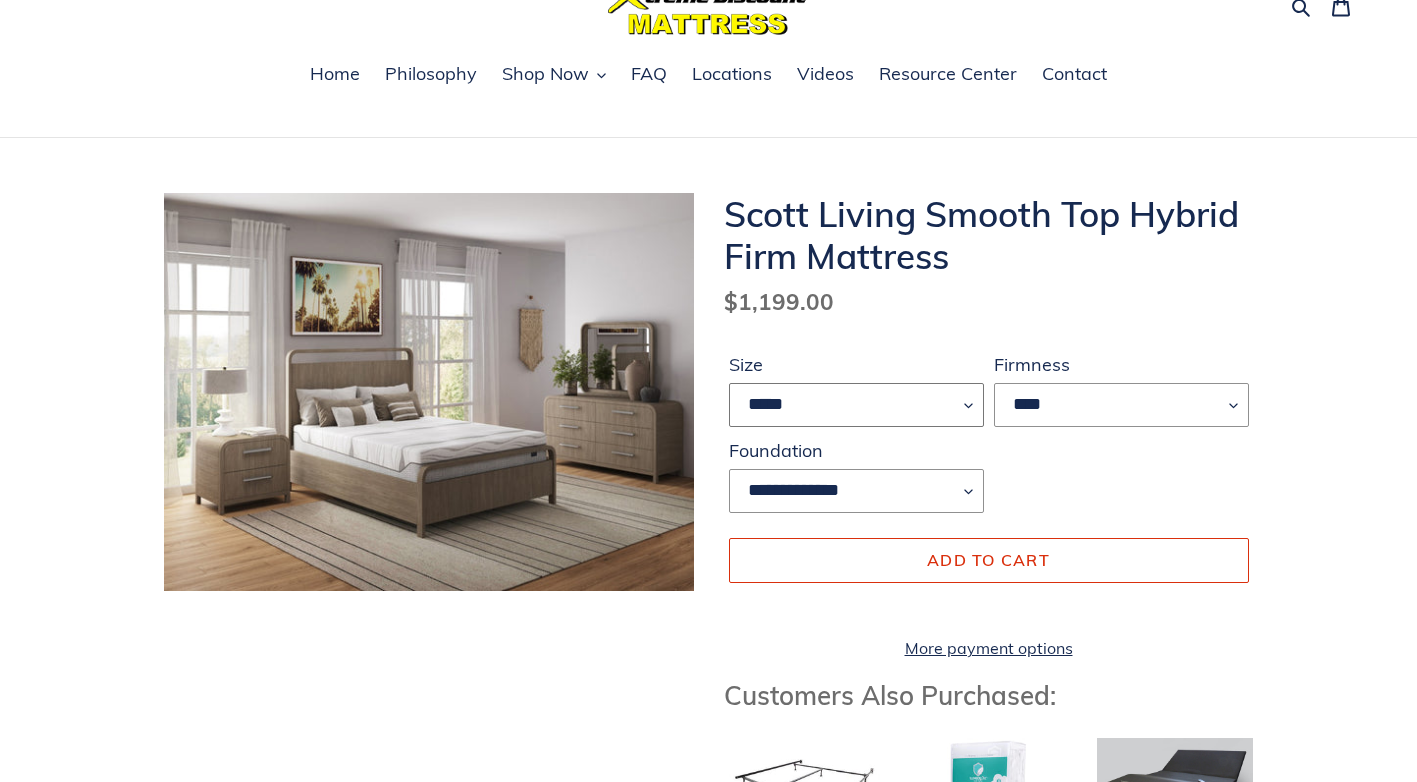 click on "******* **** ***** ****" at bounding box center [856, 405] 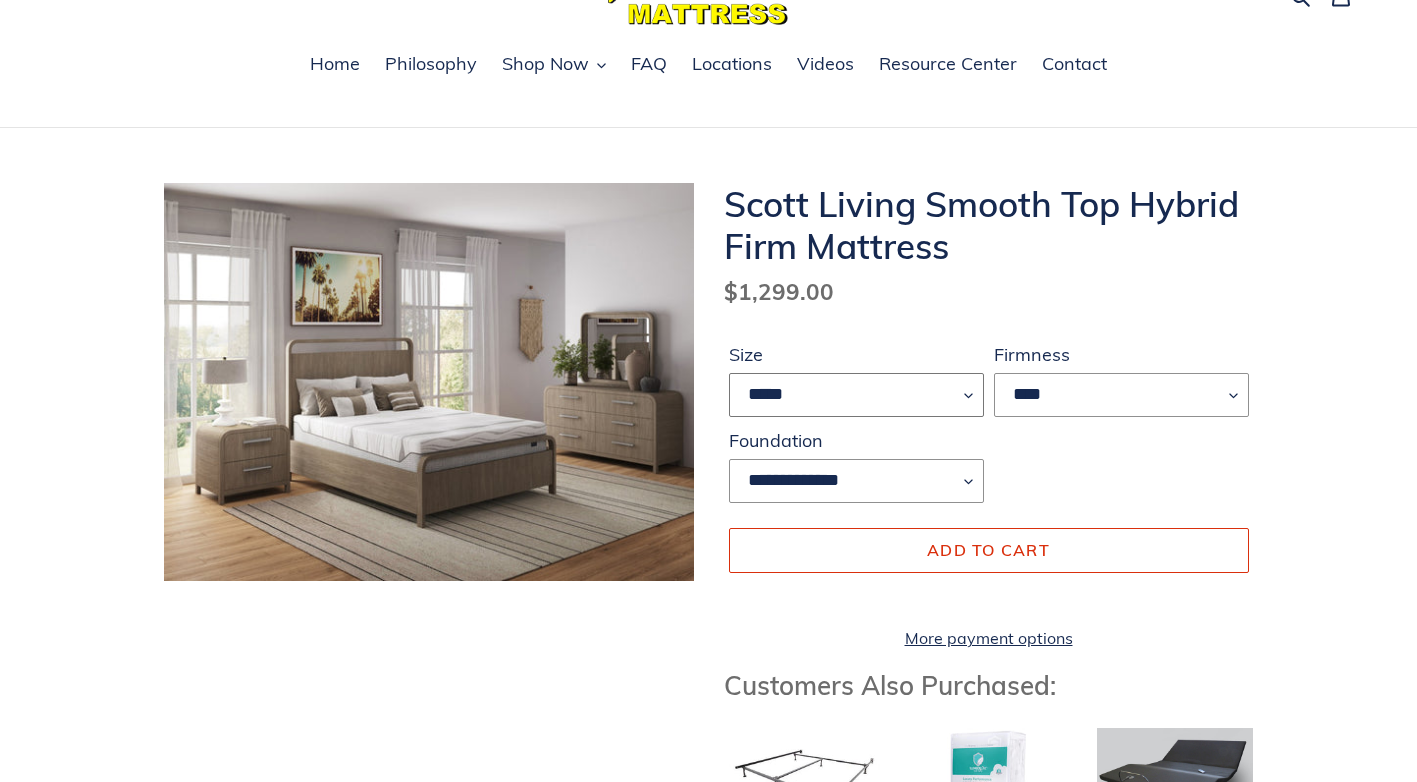 scroll, scrollTop: 0, scrollLeft: 0, axis: both 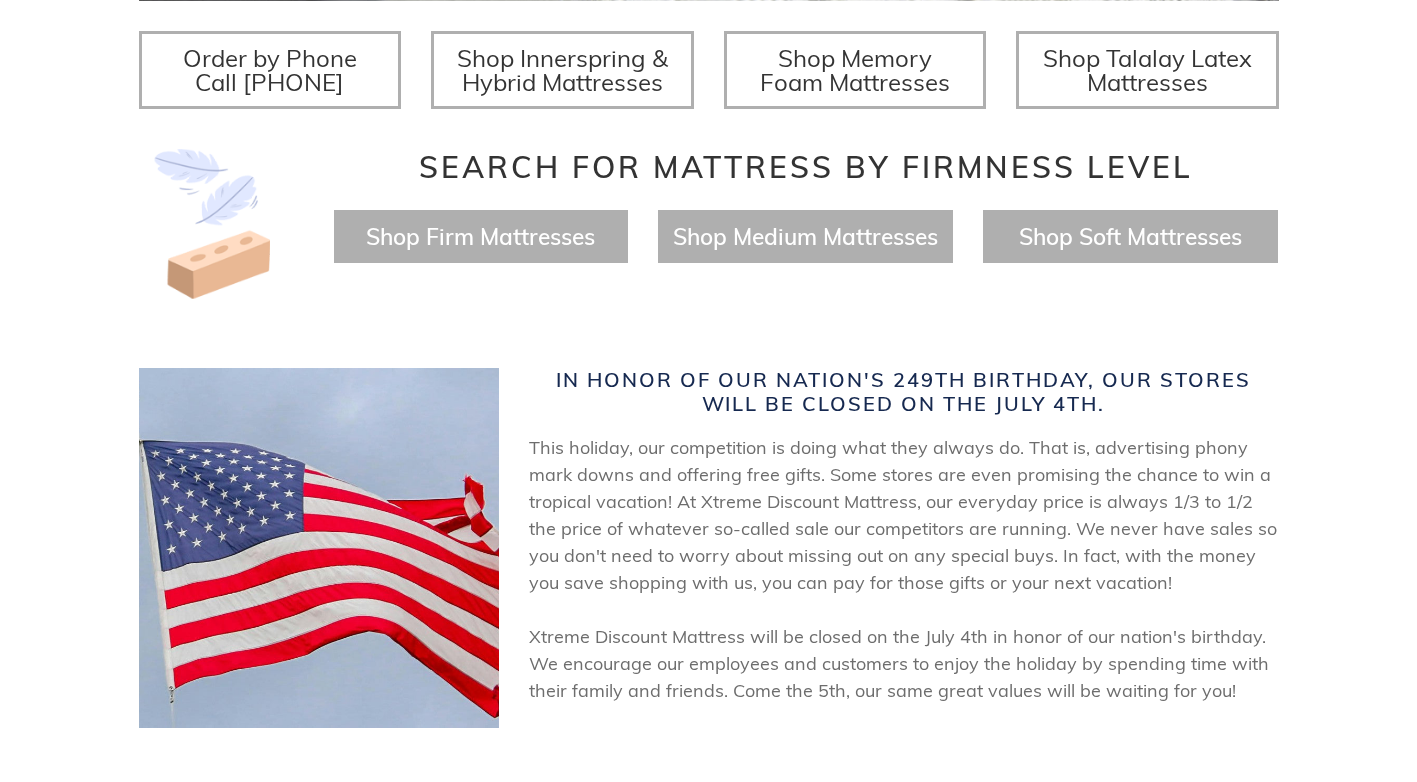click on "Shop Innerspring & Hybrid Mattresses" at bounding box center (562, 70) 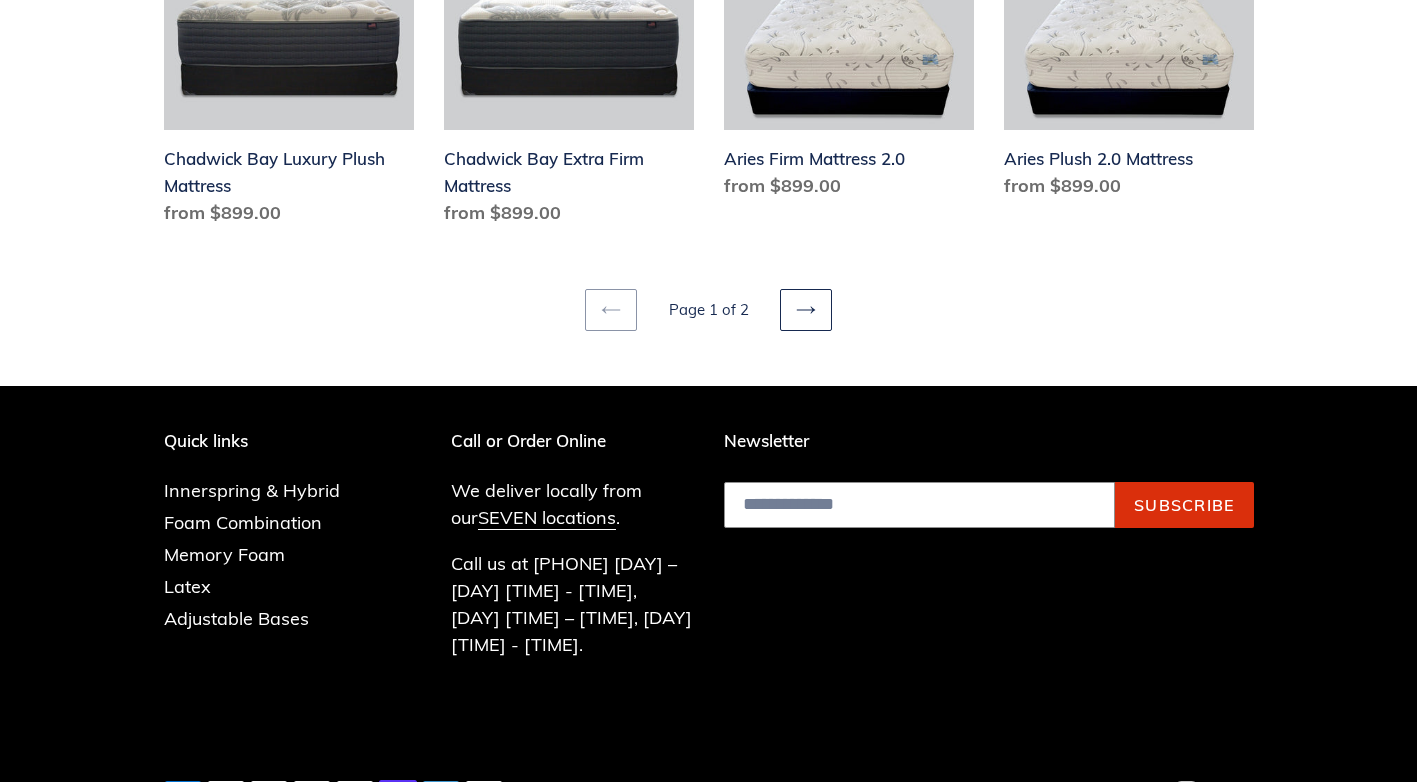 scroll, scrollTop: 2747, scrollLeft: 0, axis: vertical 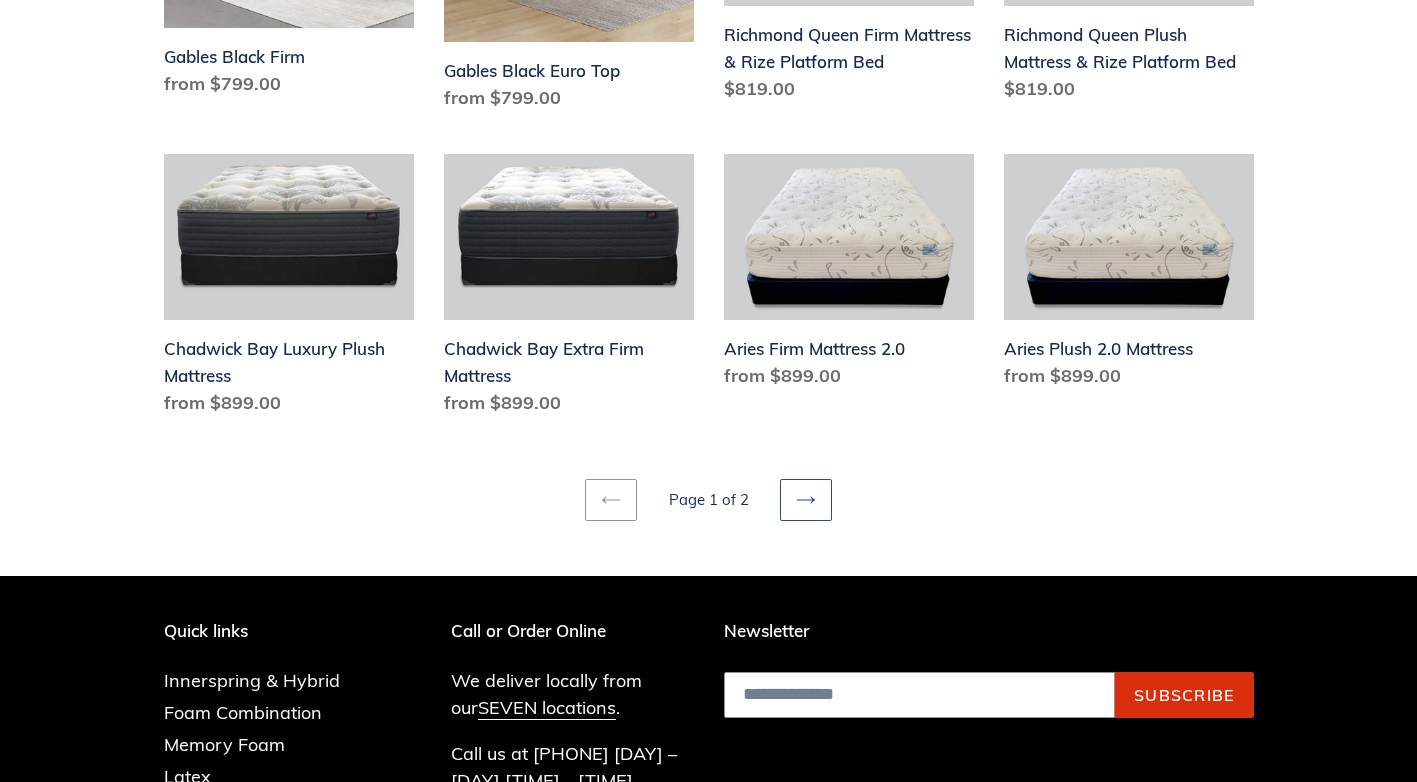 click on "Next page" at bounding box center (806, 500) 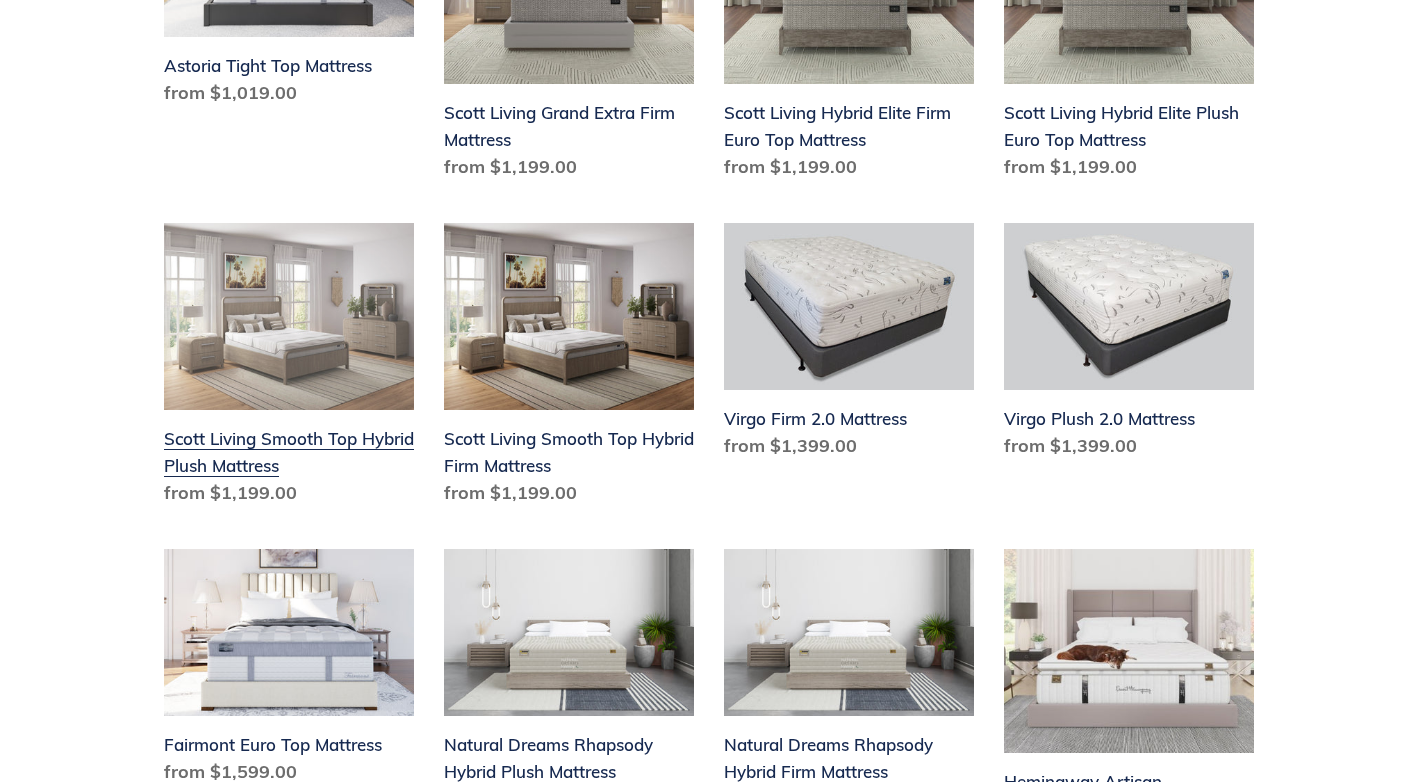 scroll, scrollTop: 900, scrollLeft: 0, axis: vertical 